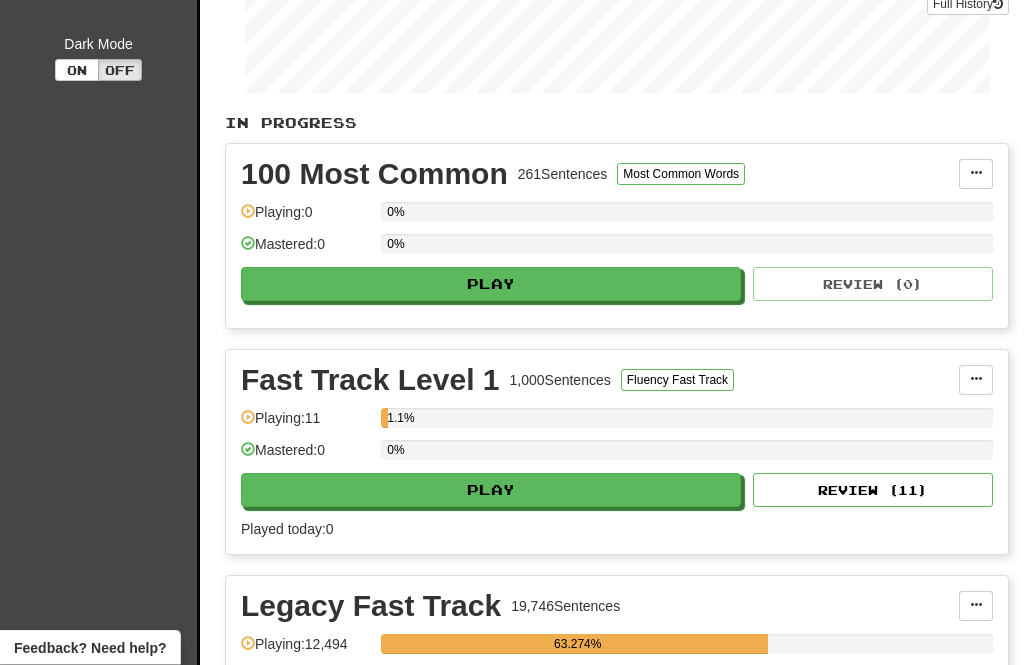 scroll, scrollTop: 395, scrollLeft: 0, axis: vertical 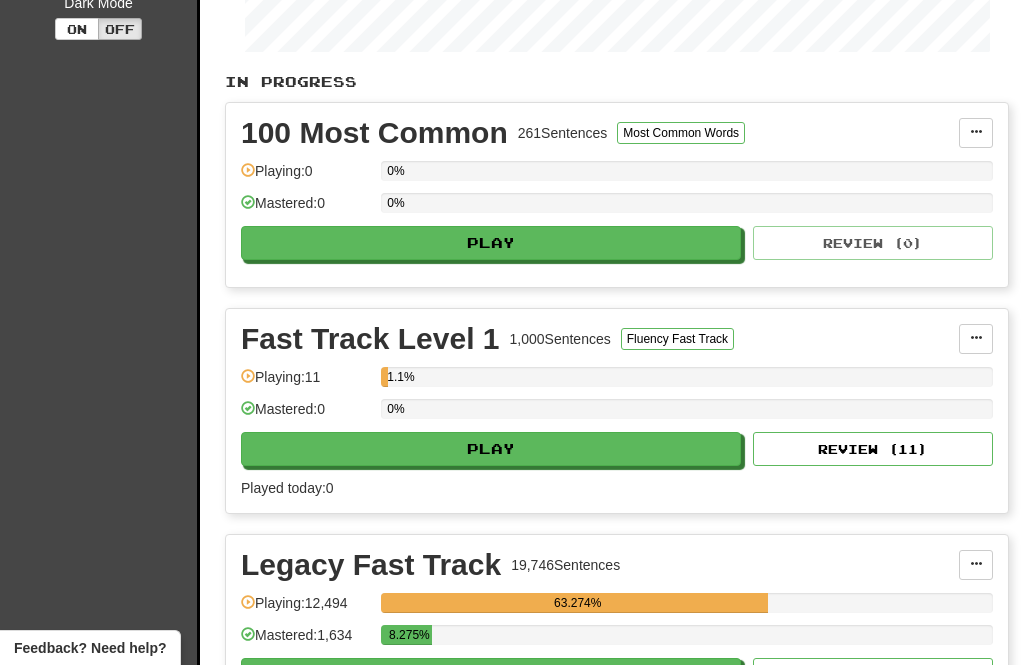 click on "Play" at bounding box center [491, 675] 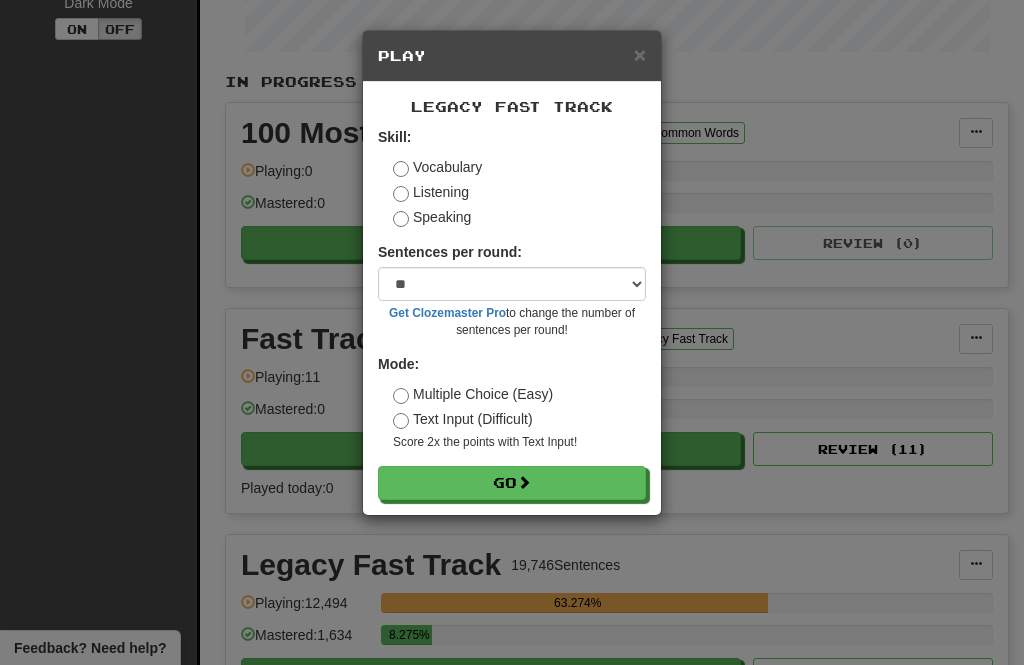 click on "Go" at bounding box center [512, 483] 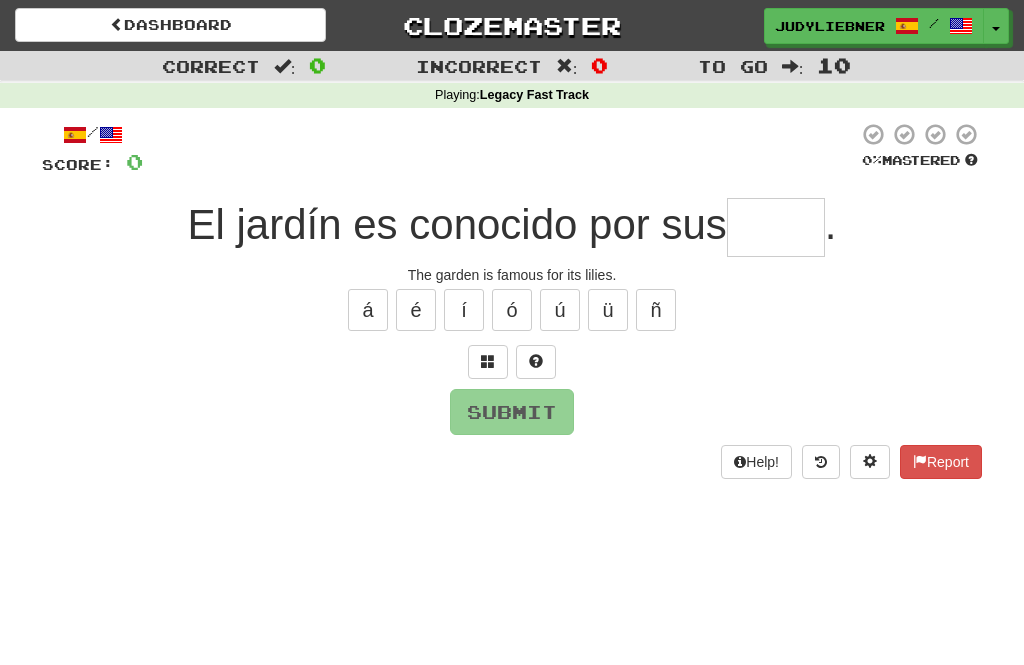 scroll, scrollTop: 0, scrollLeft: 0, axis: both 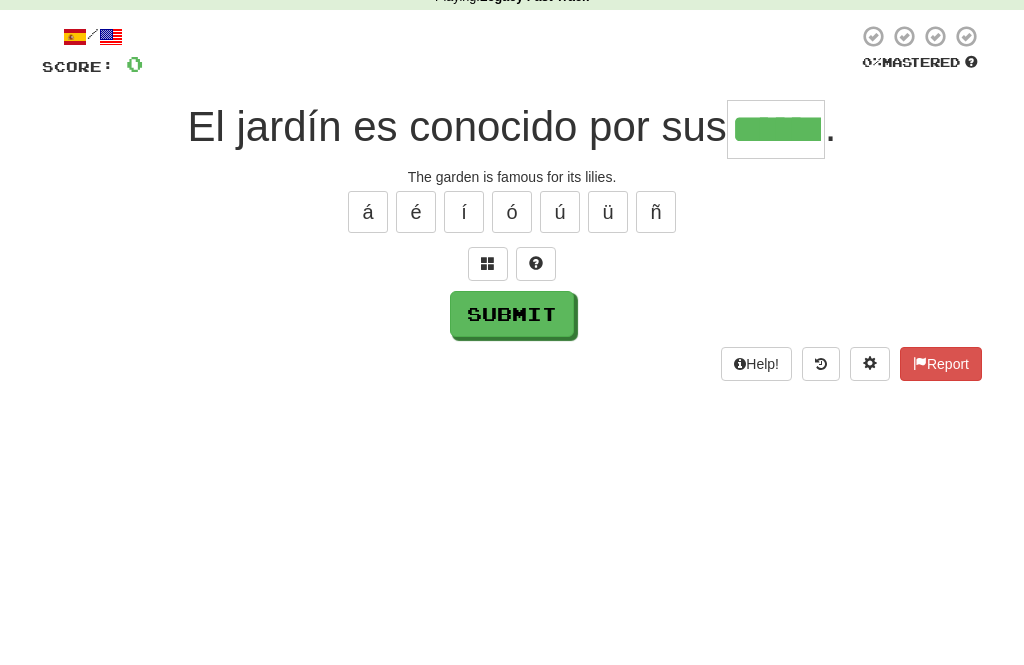 type on "******" 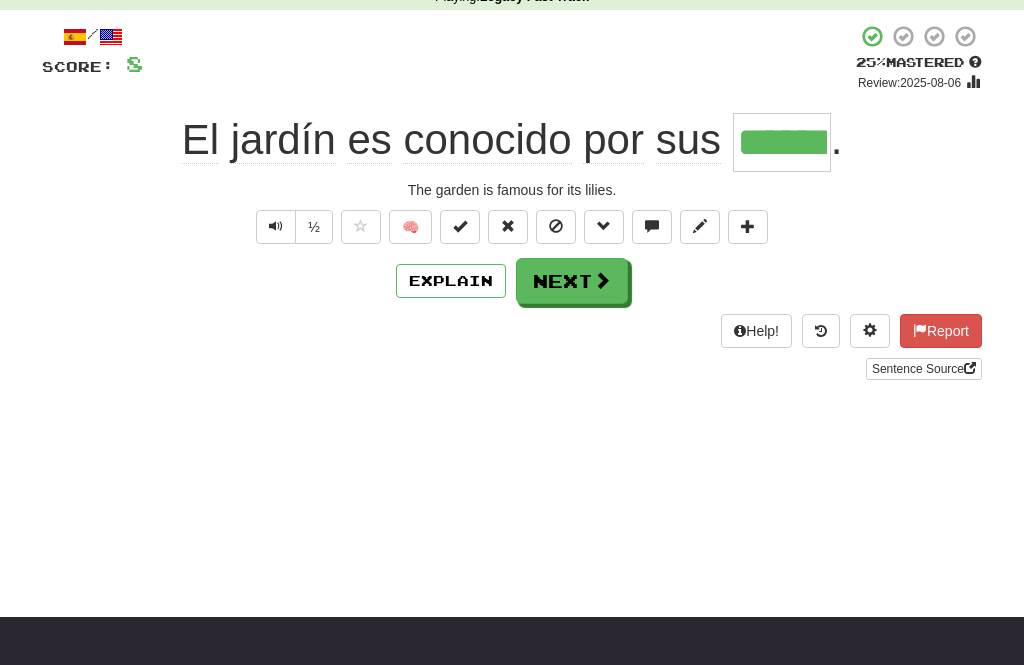 scroll, scrollTop: 97, scrollLeft: 0, axis: vertical 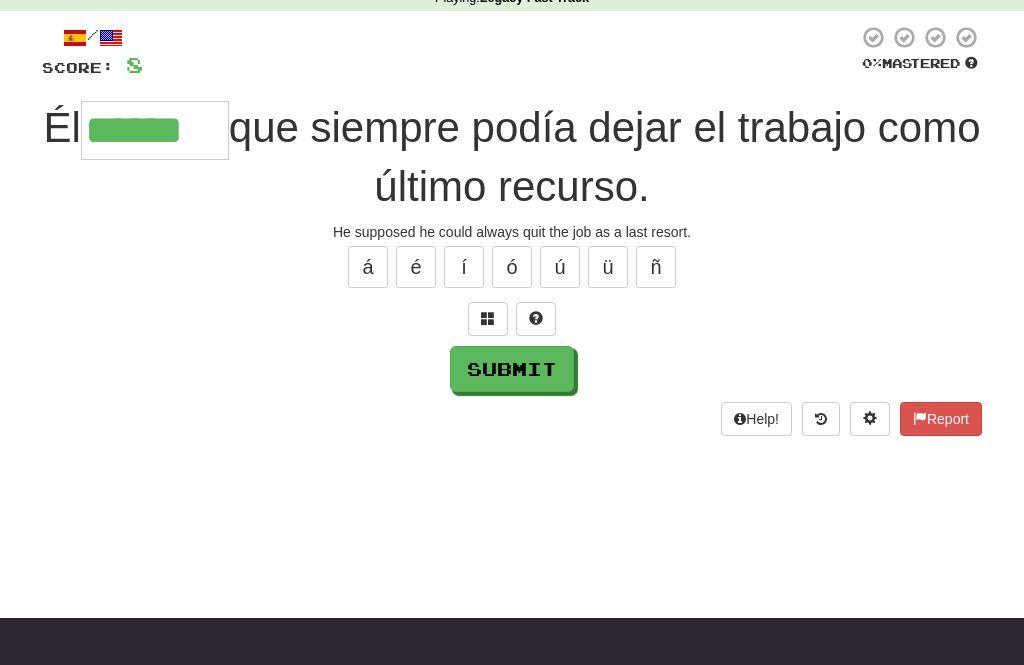 type on "******" 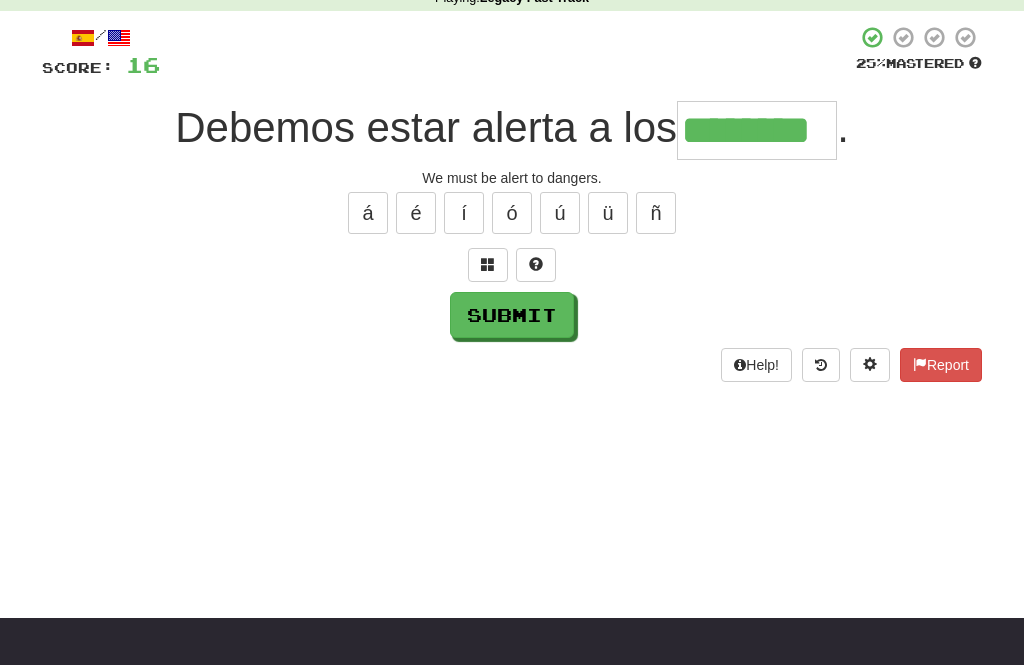 type on "********" 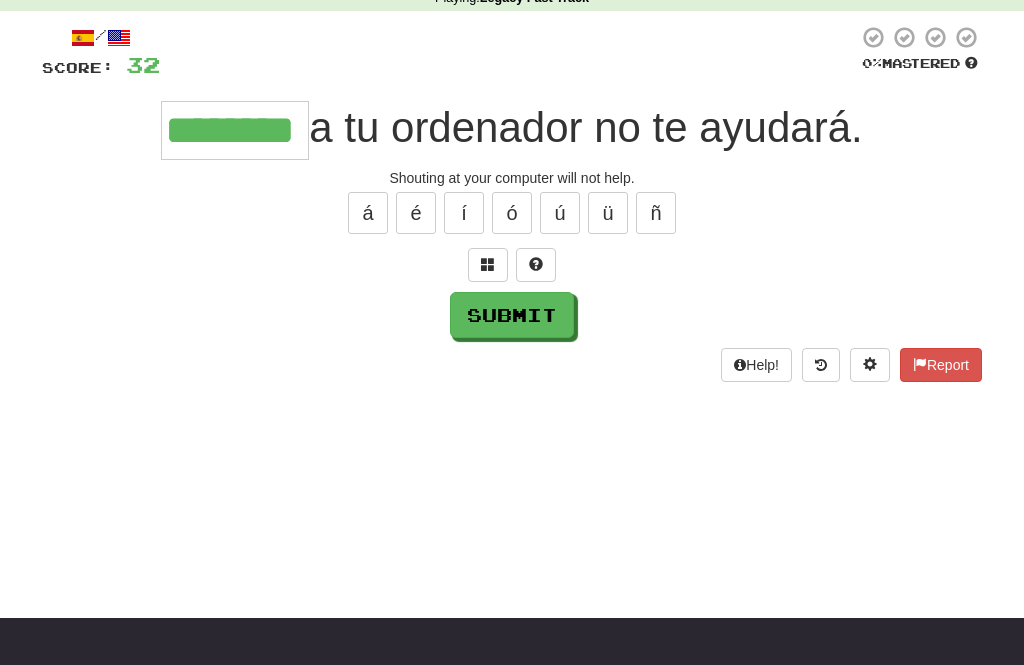 type on "********" 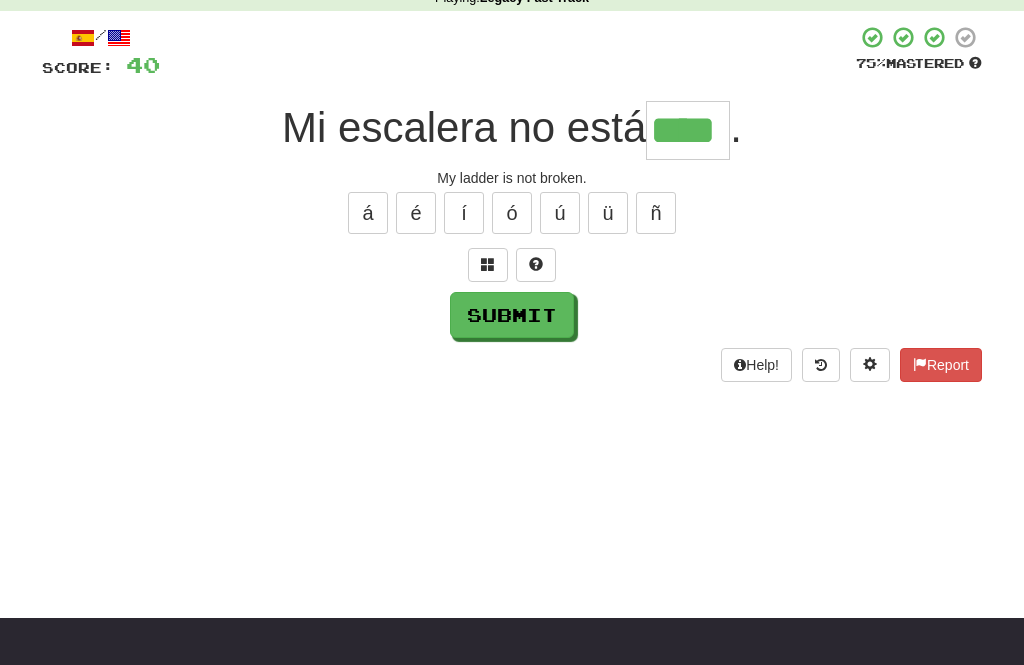 type on "****" 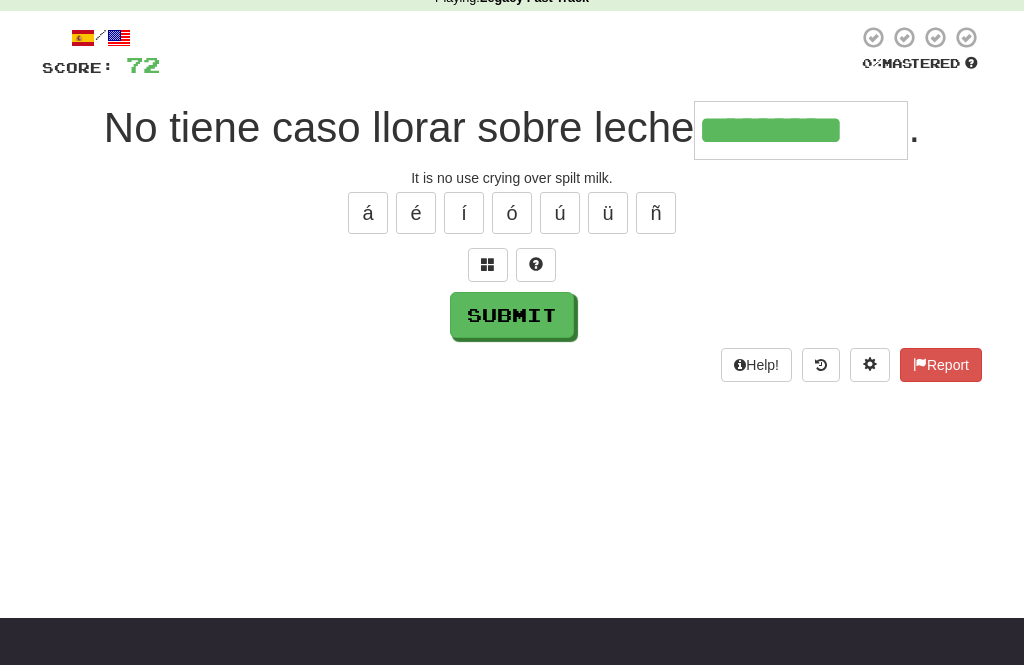 type on "*********" 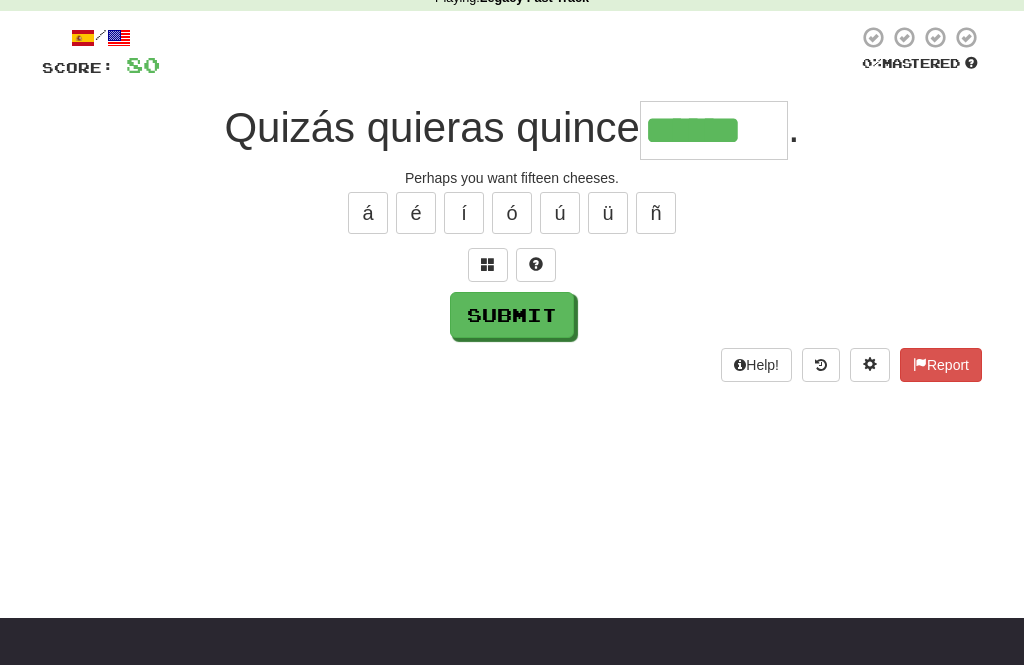 type on "******" 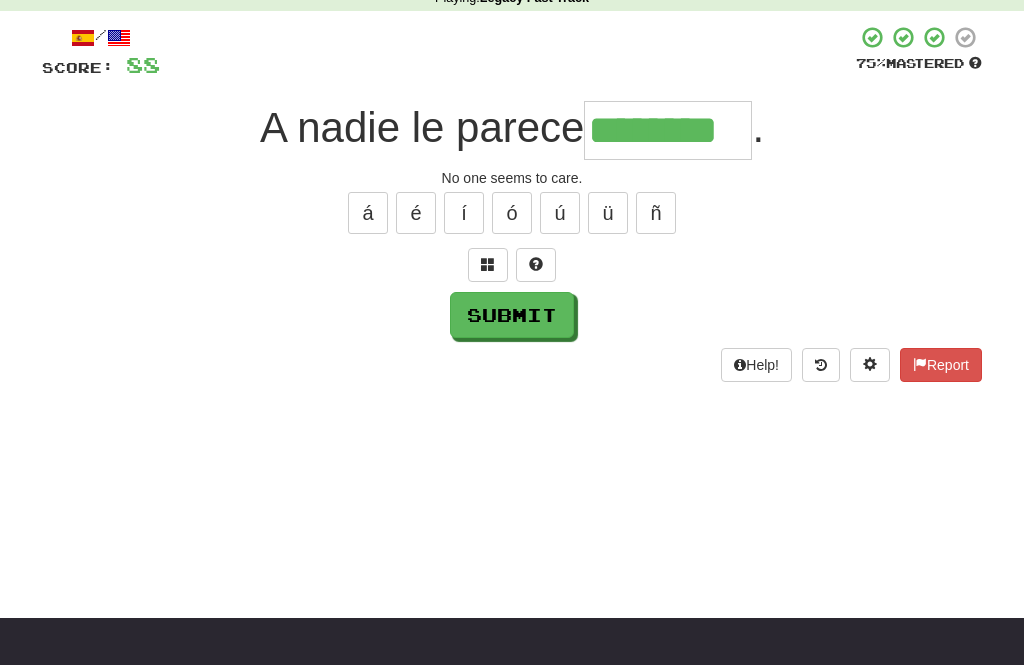 type on "********" 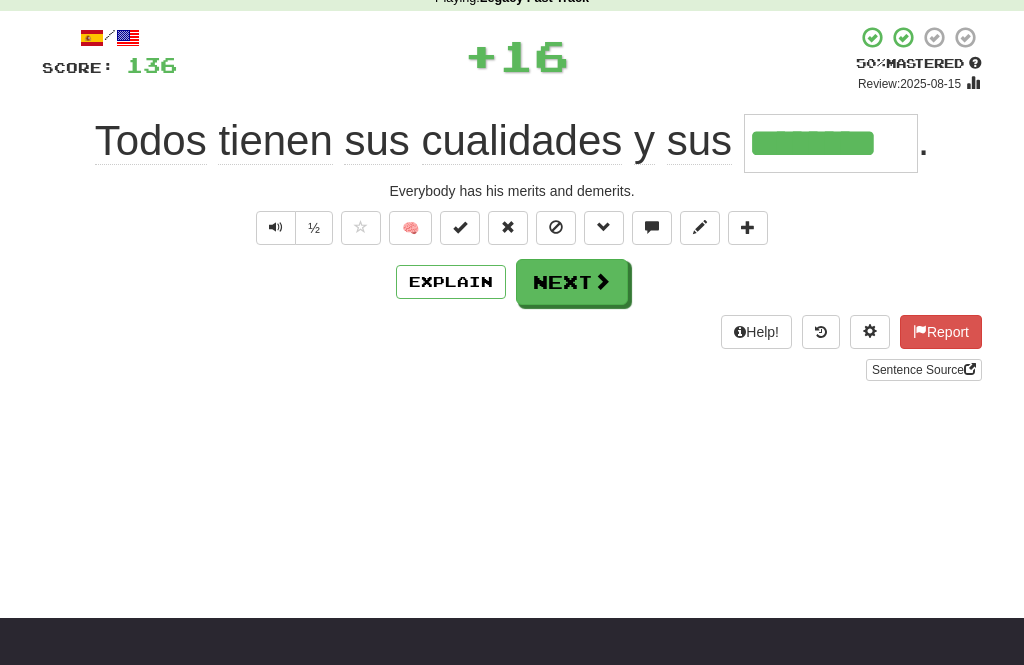 type on "********" 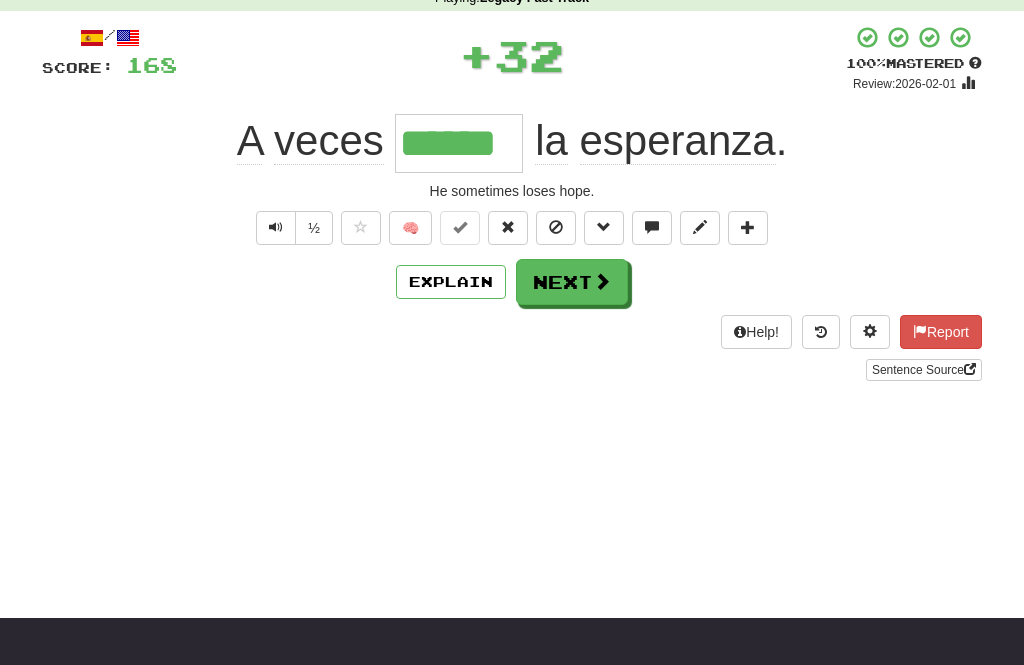 type on "******" 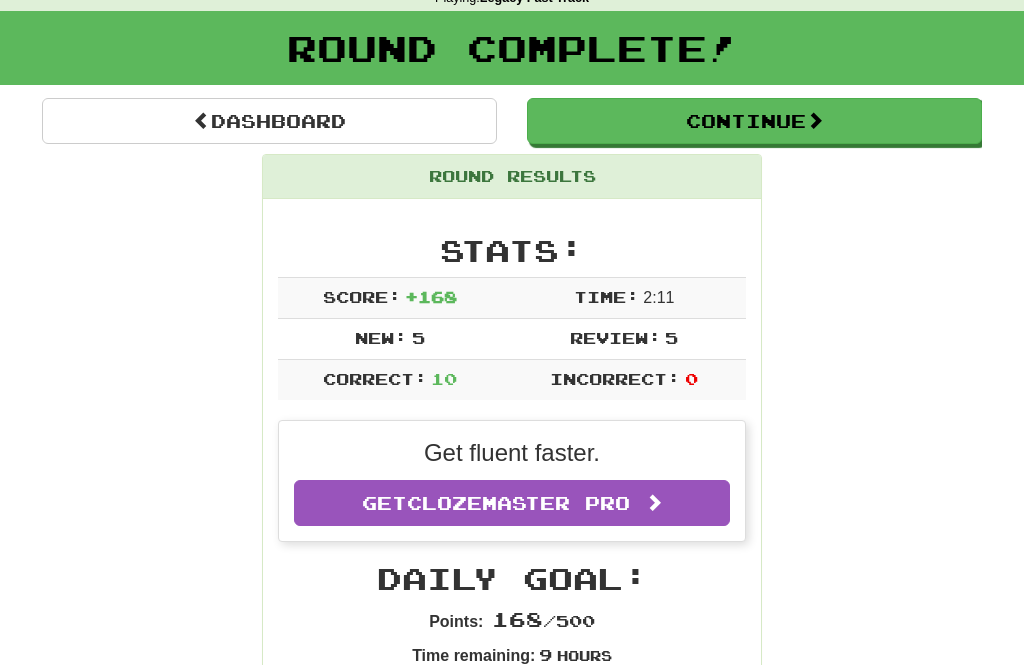 scroll, scrollTop: 98, scrollLeft: 0, axis: vertical 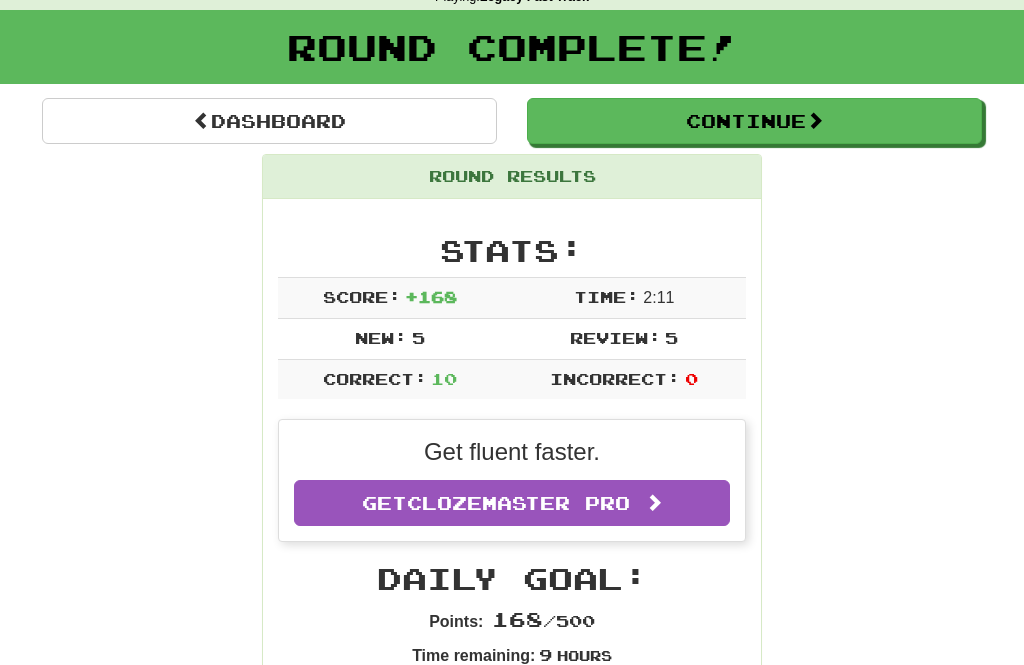 click at bounding box center (815, 120) 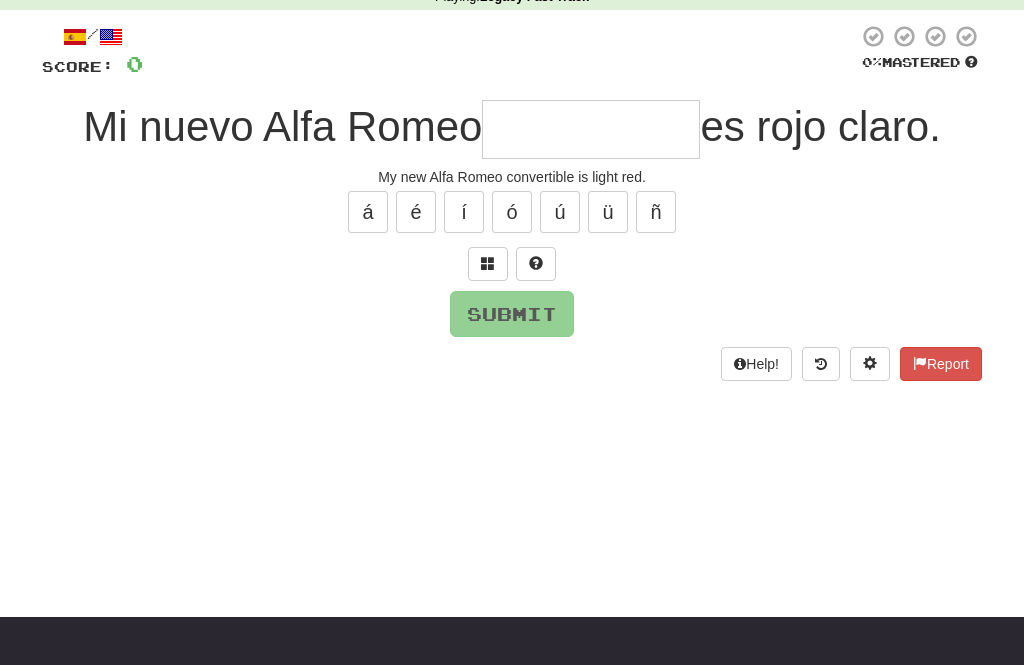 click at bounding box center (591, 129) 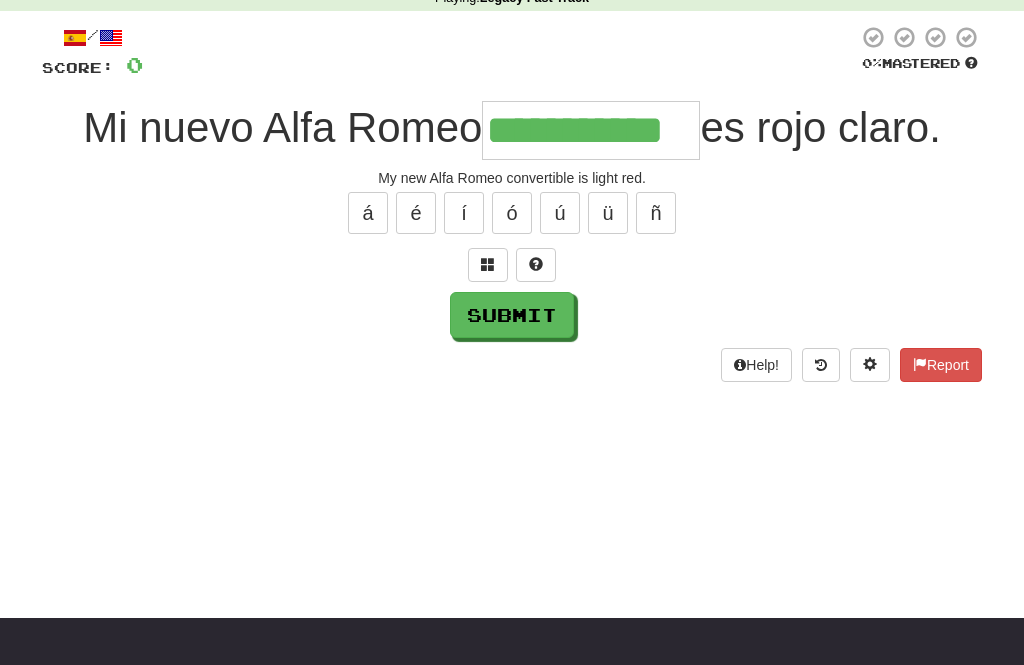type on "**********" 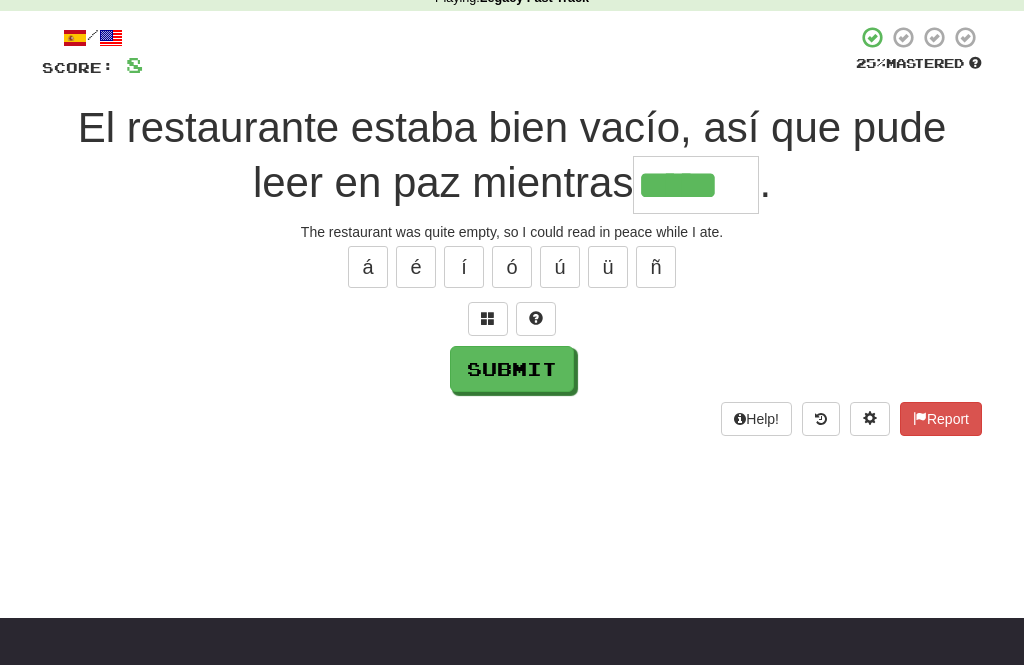 type on "*****" 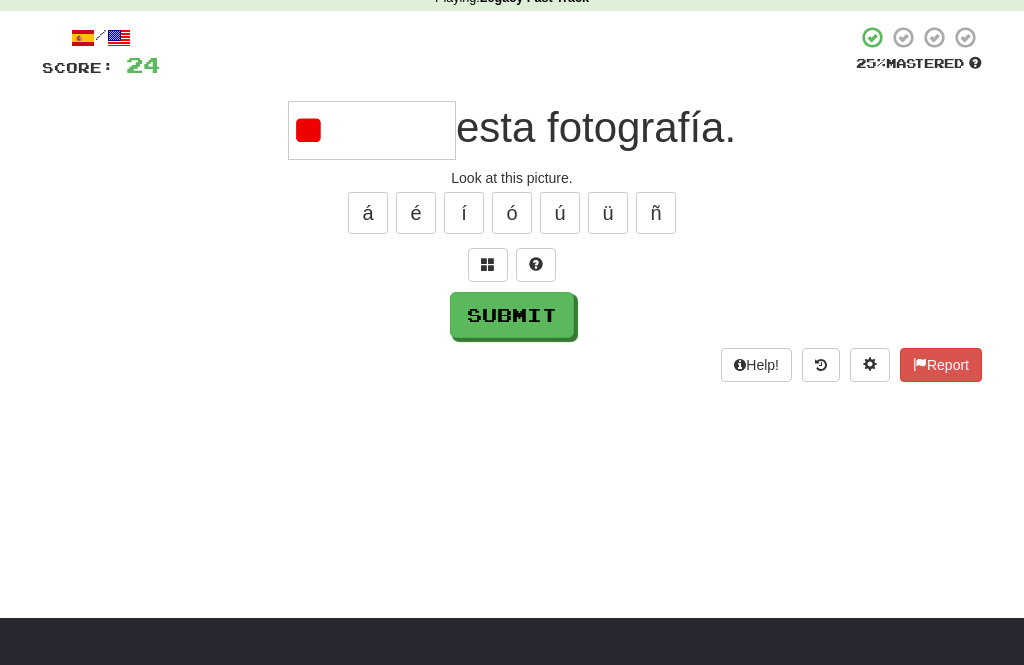 type on "*" 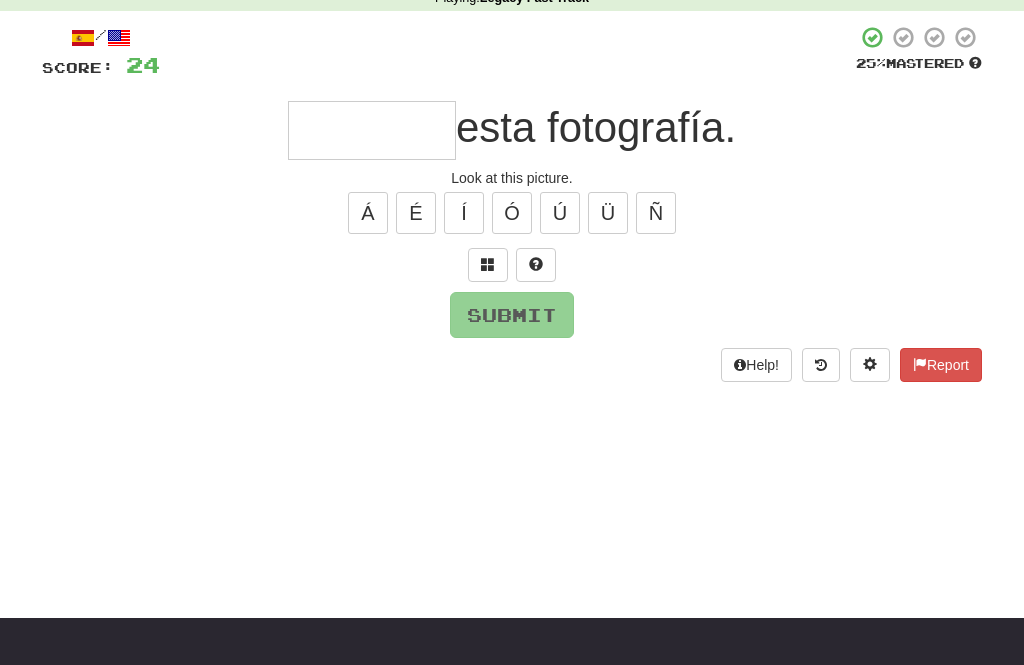 type on "*" 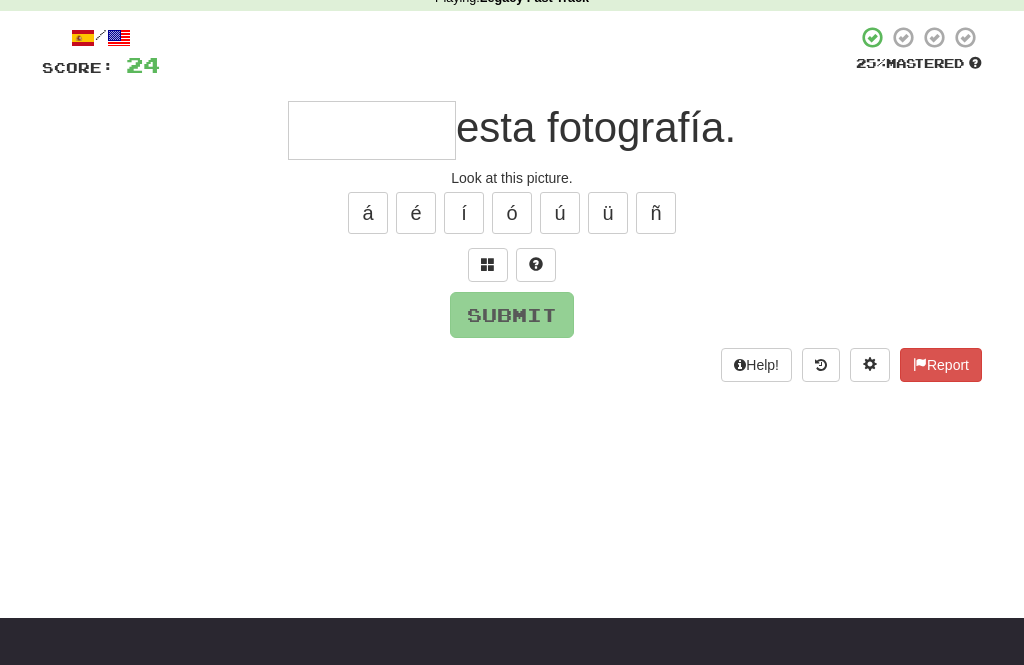 type on "*******" 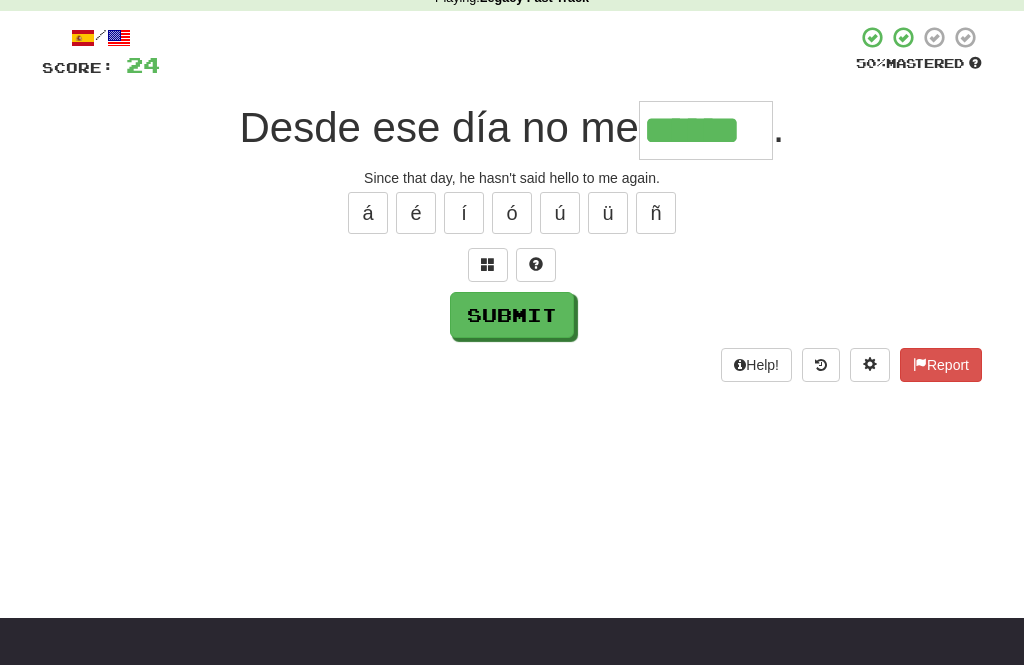type on "******" 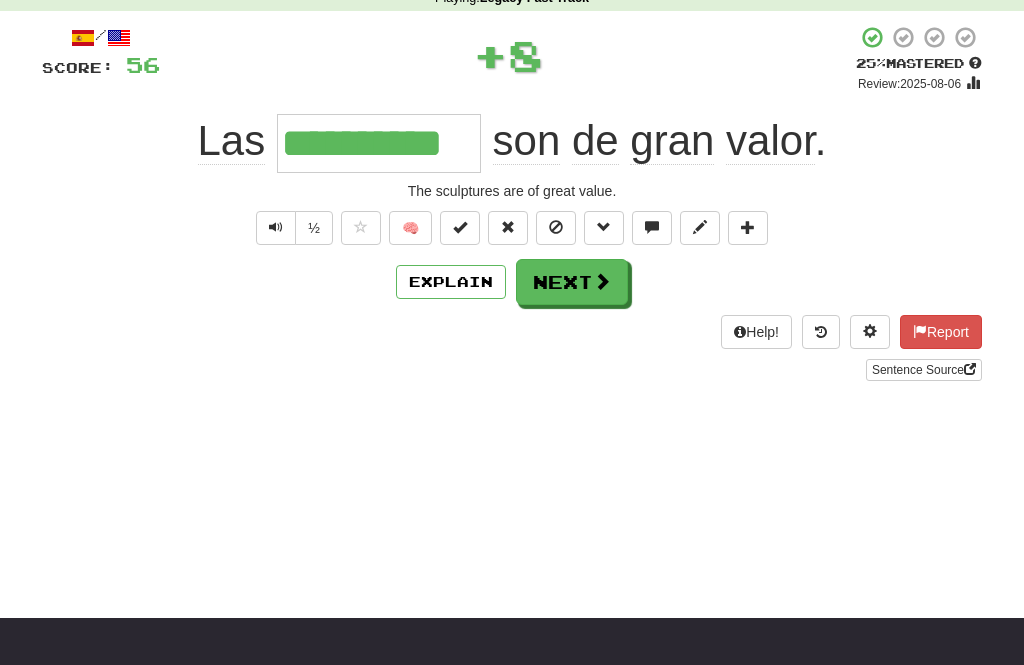 type on "**********" 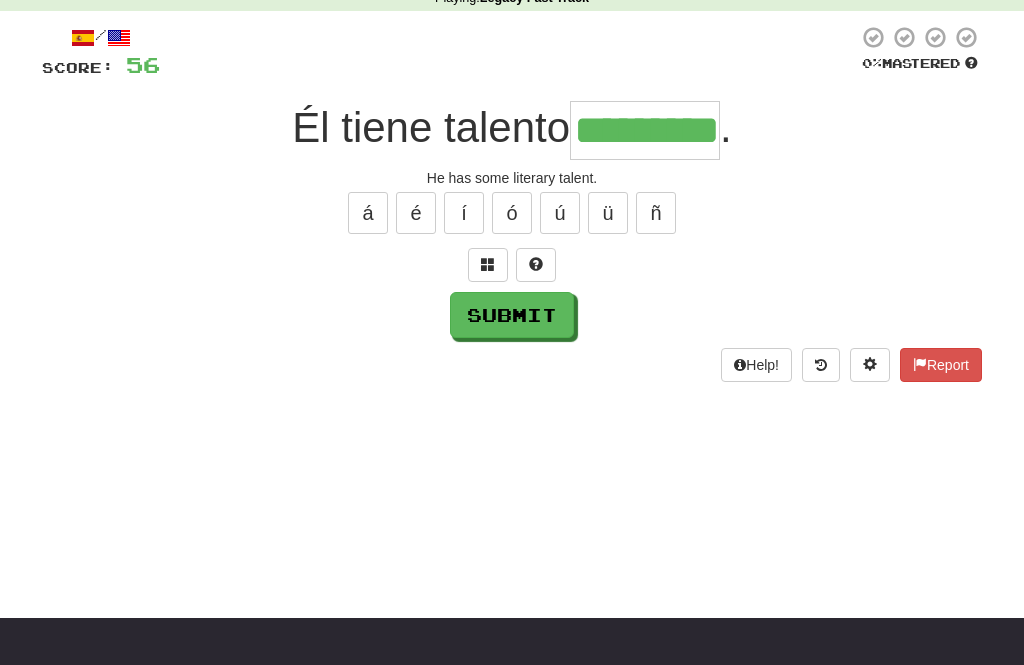 type on "*********" 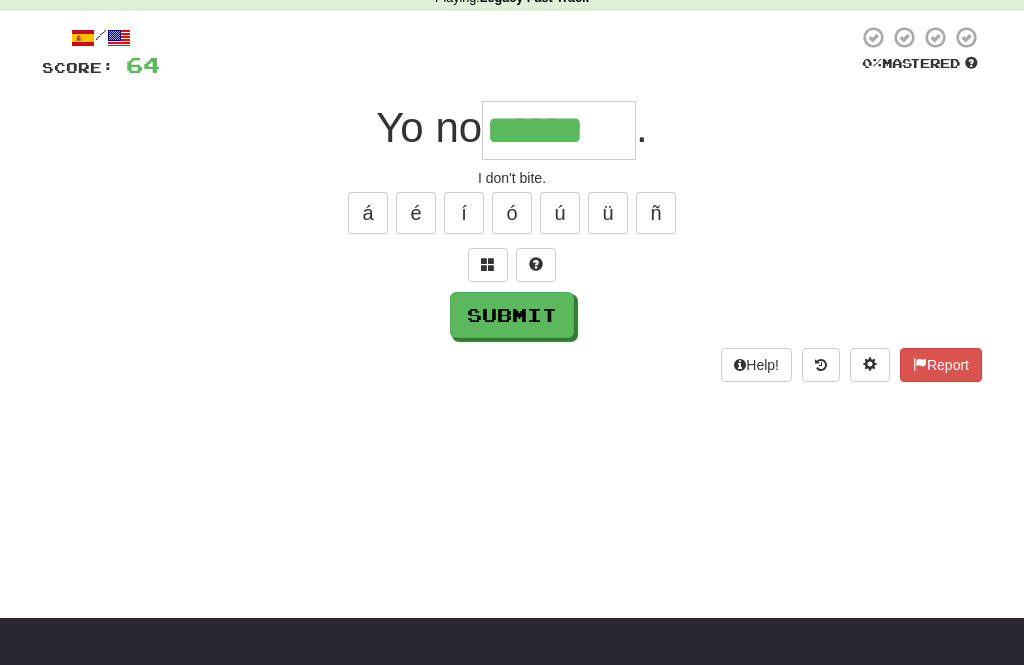 type on "******" 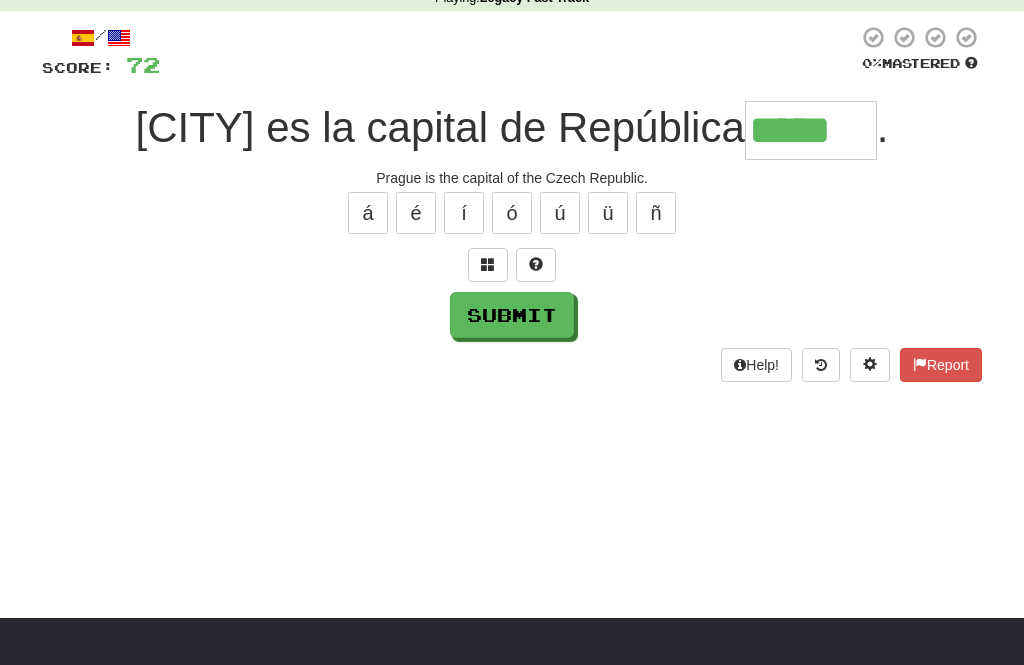 type on "*****" 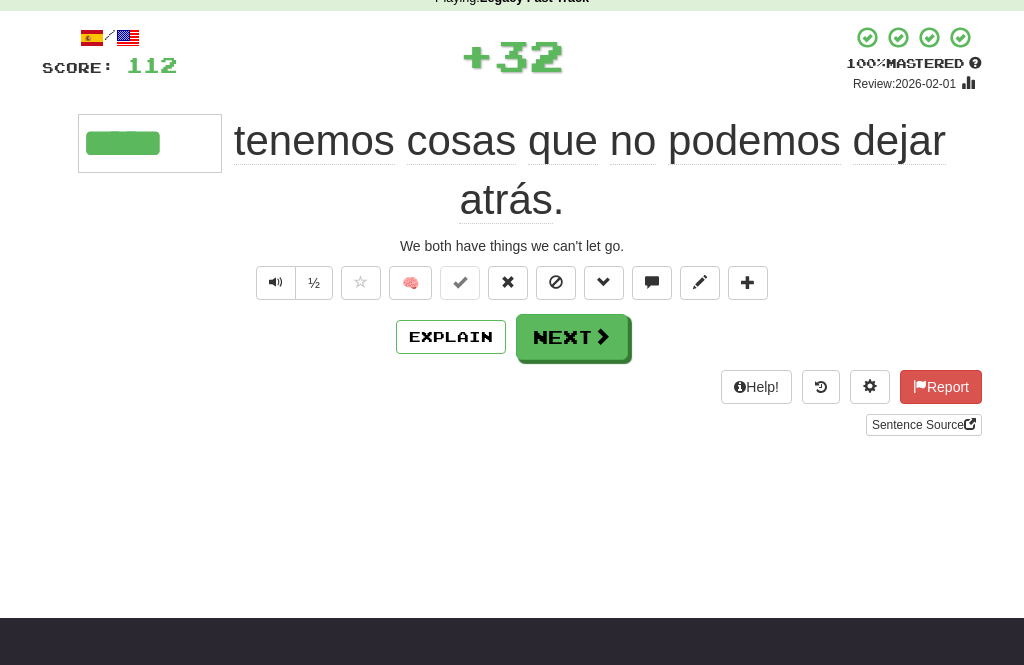 type on "*****" 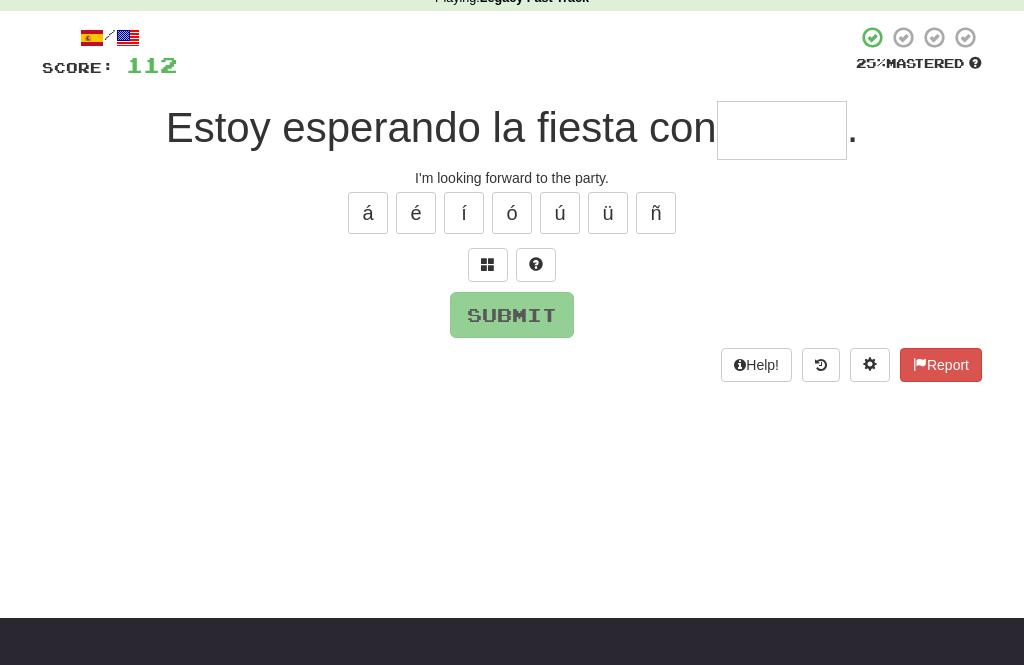 type on "*" 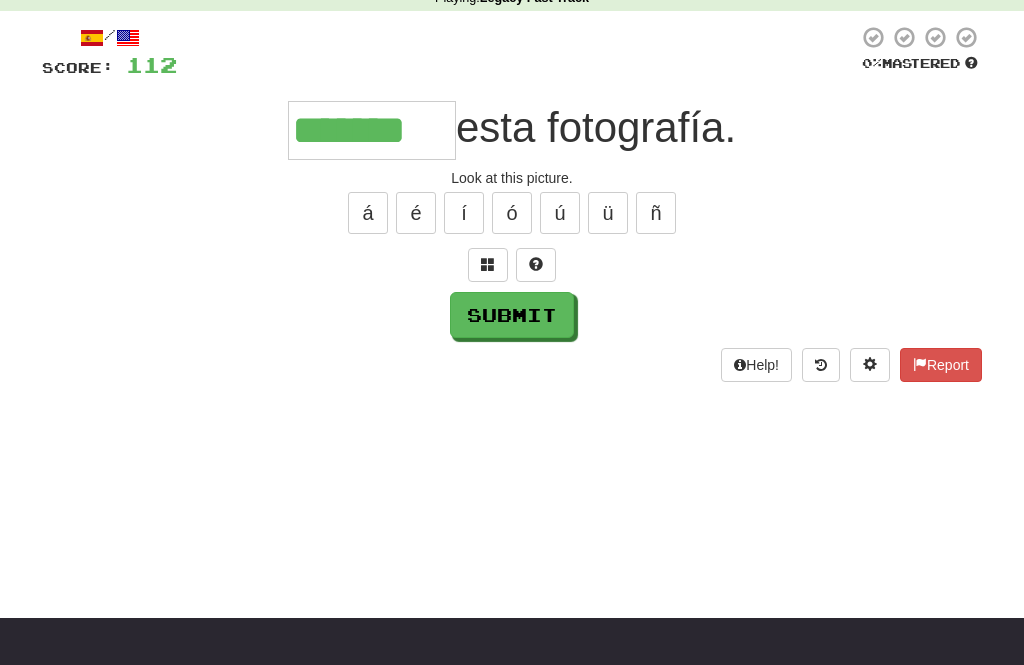 type on "*******" 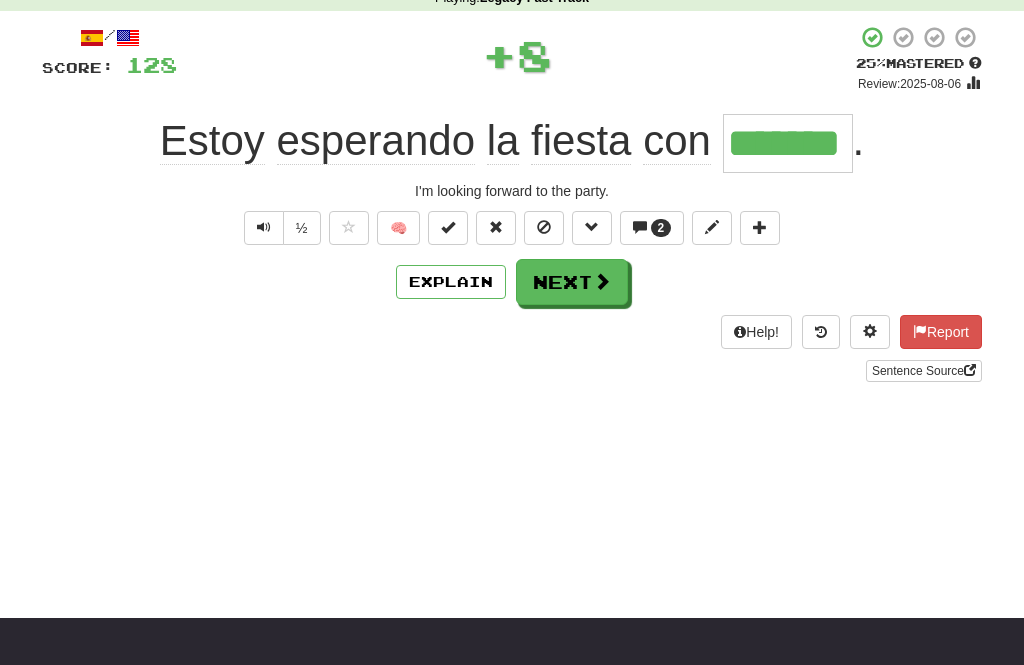 type on "*******" 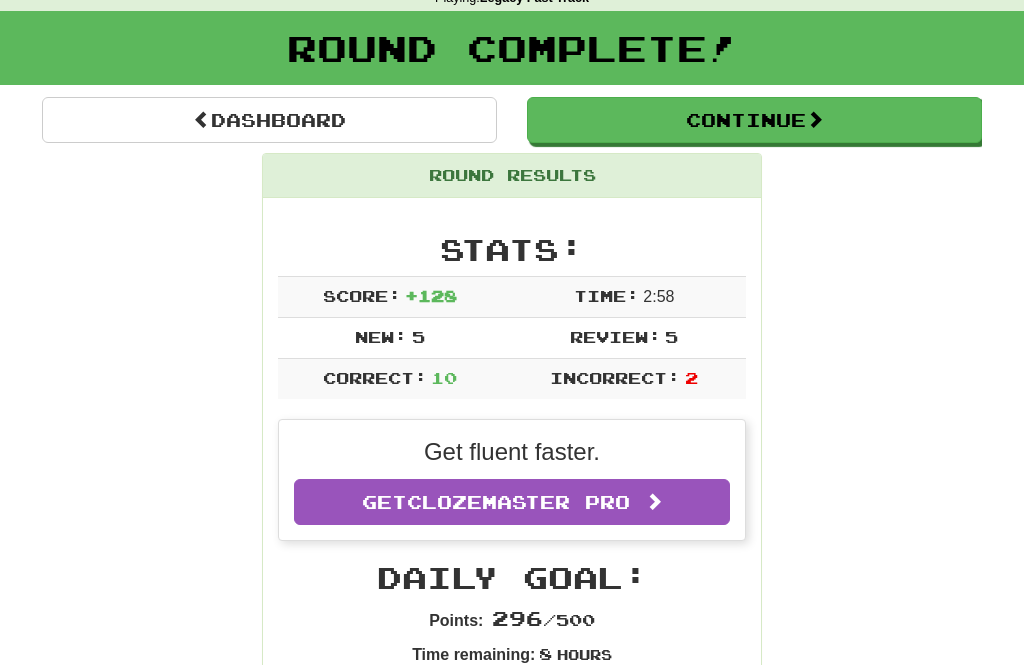 scroll, scrollTop: 98, scrollLeft: 0, axis: vertical 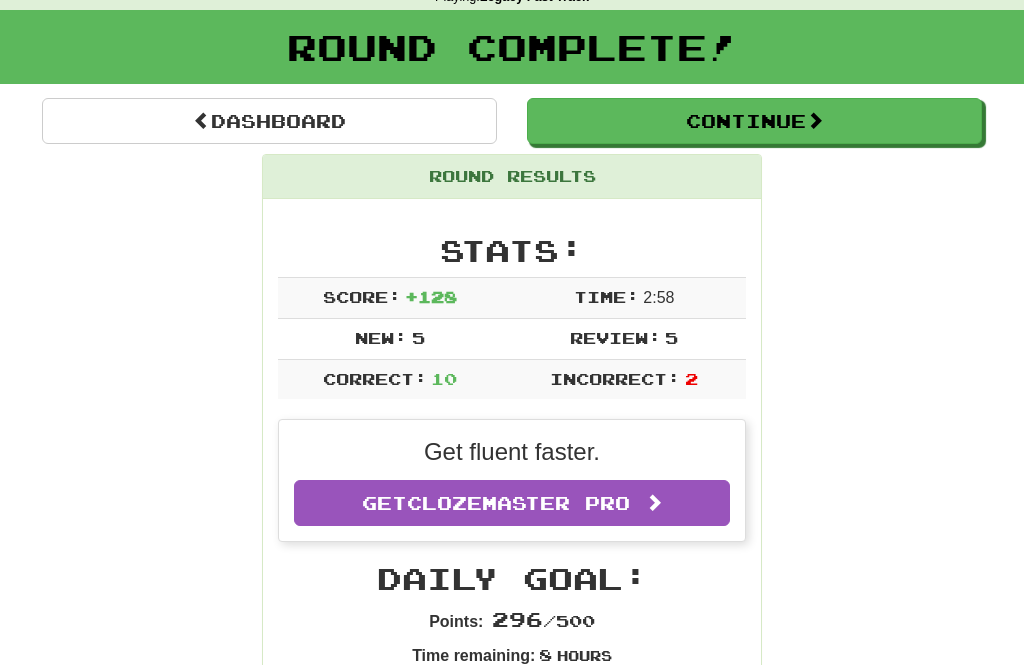 click on "Continue" at bounding box center [754, 121] 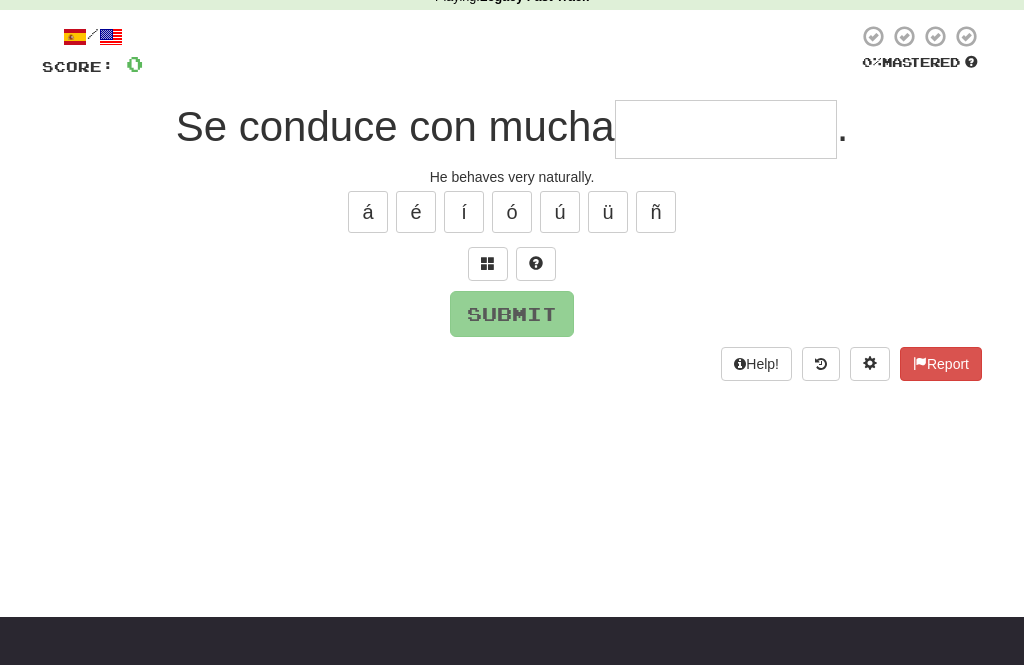 click at bounding box center [726, 129] 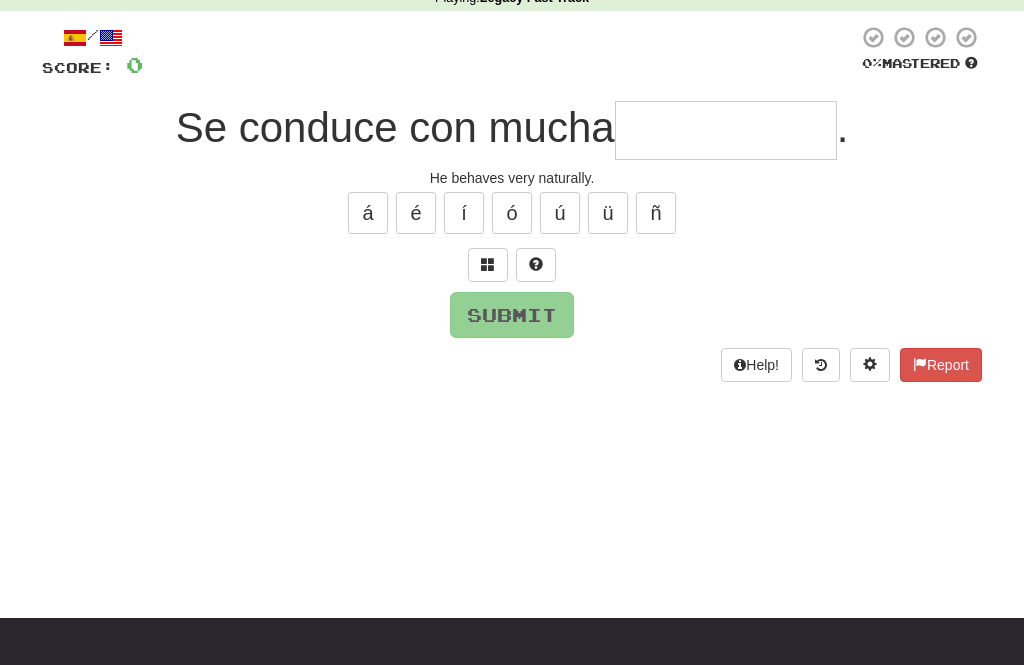 type on "*" 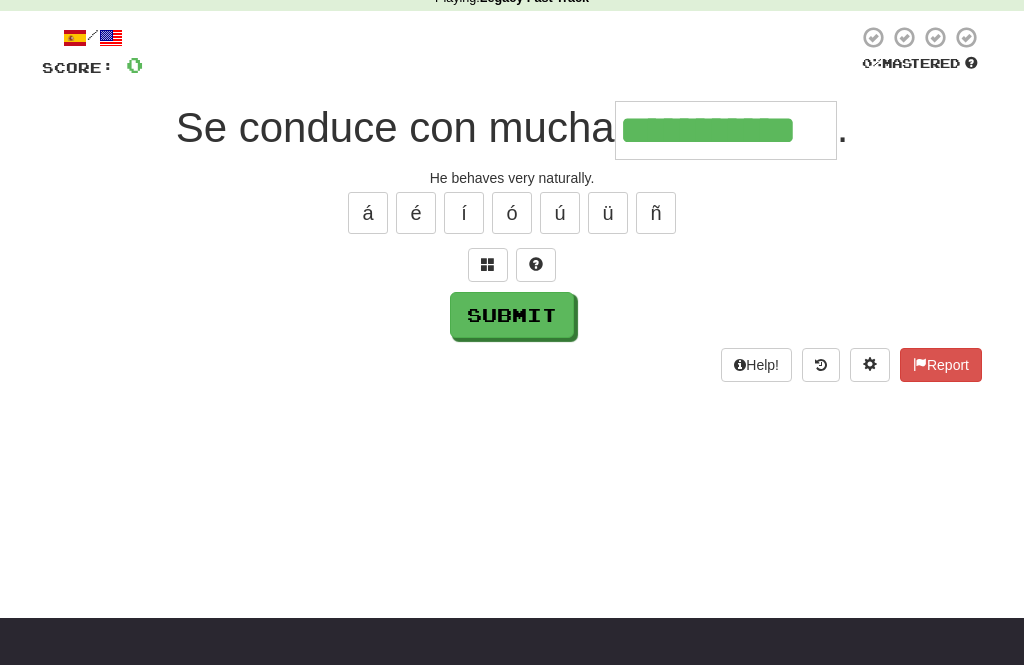 type on "**********" 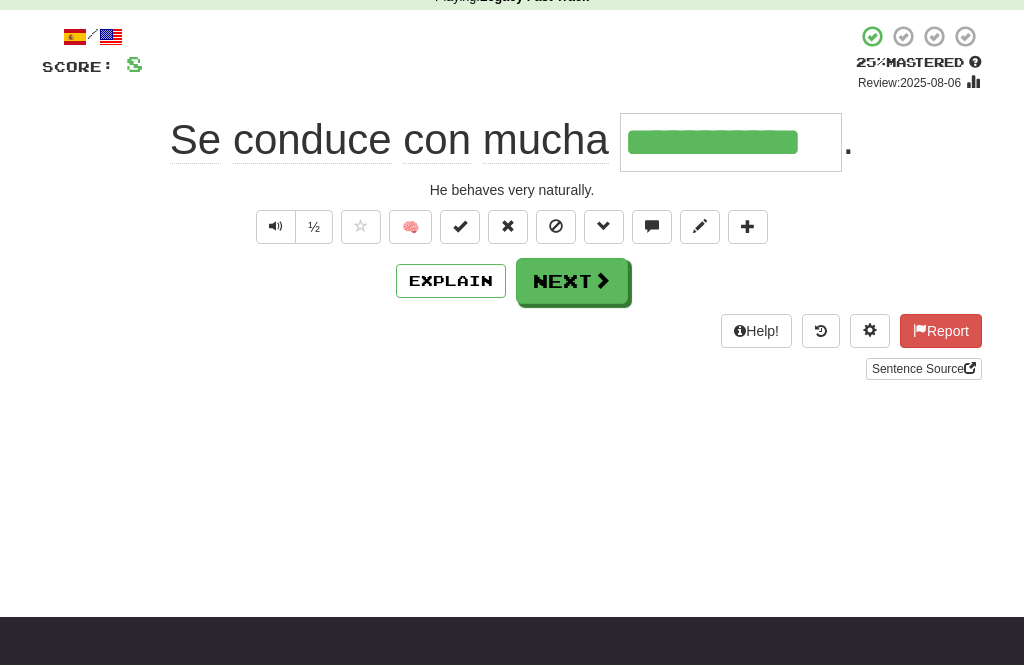 click at bounding box center (602, 280) 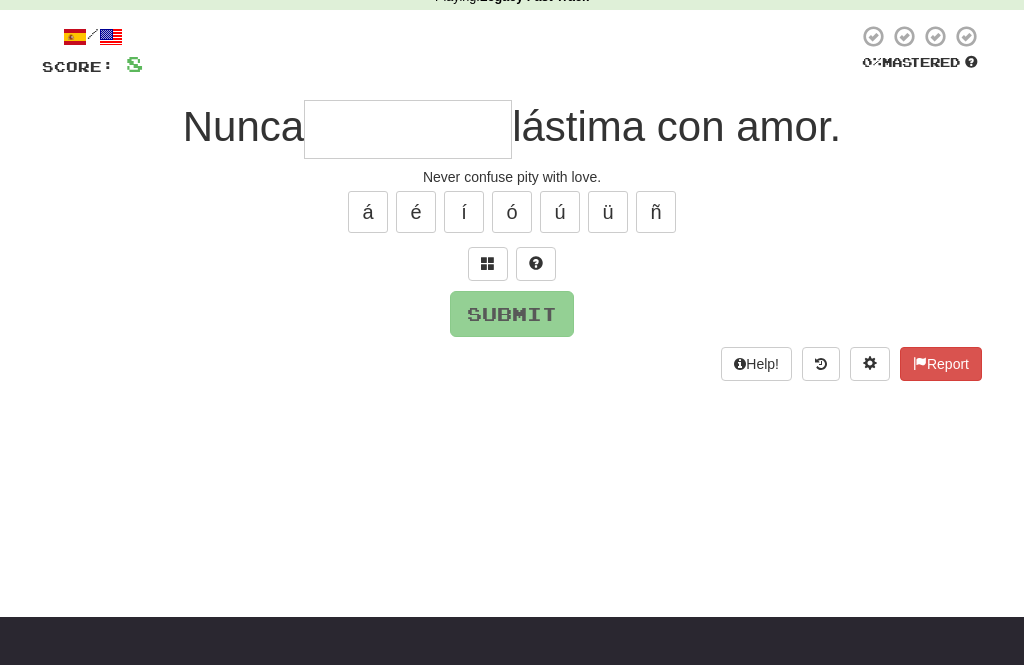 scroll, scrollTop: 97, scrollLeft: 0, axis: vertical 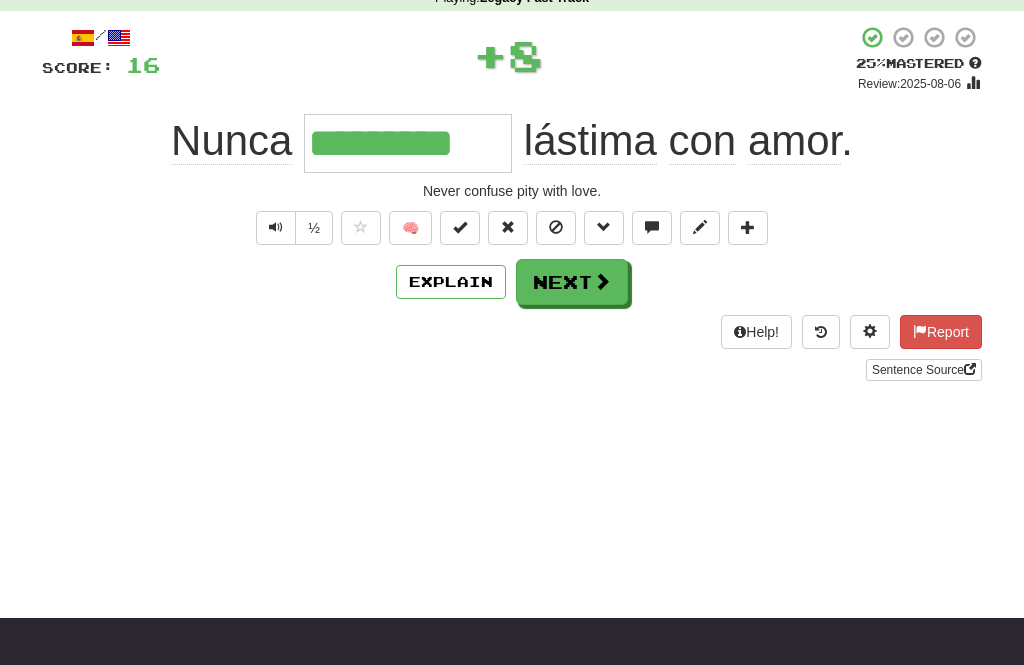 type on "*********" 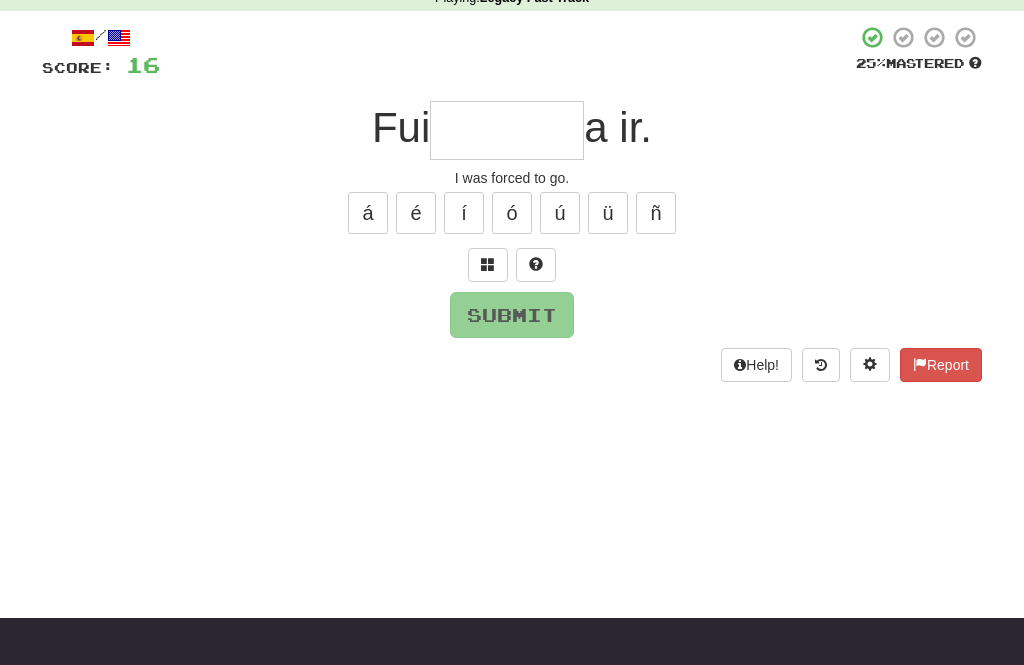 type on "*" 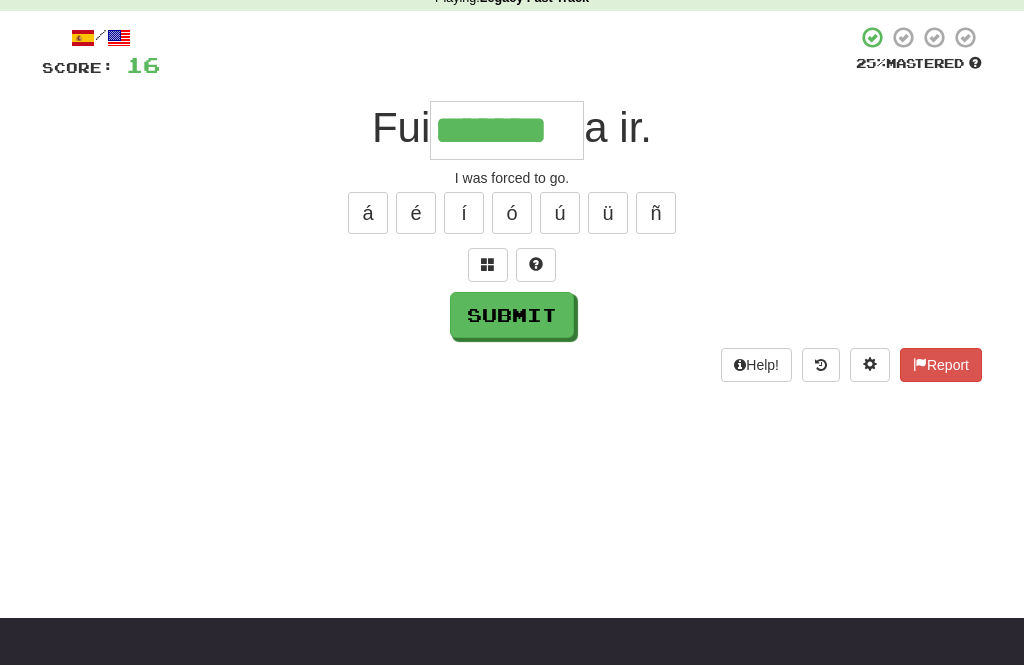 type on "*******" 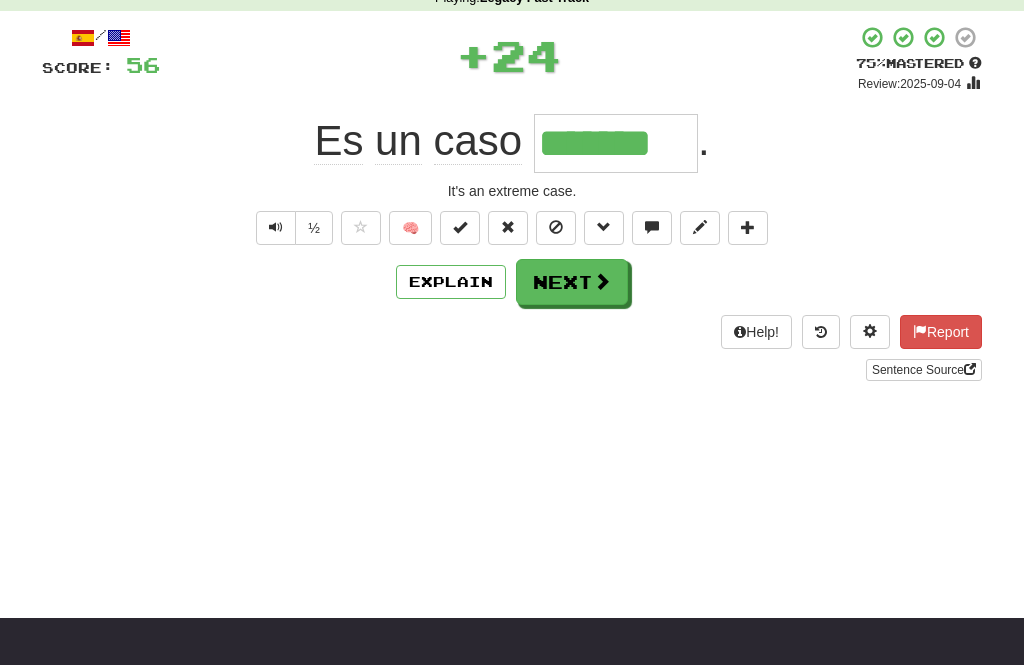 type on "*******" 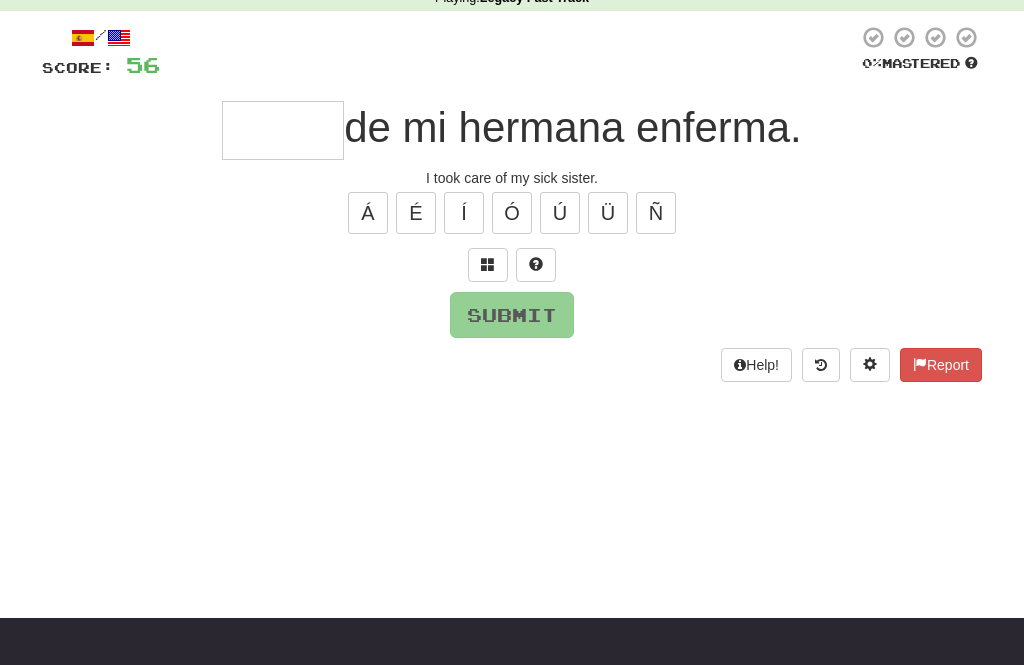 type on "*" 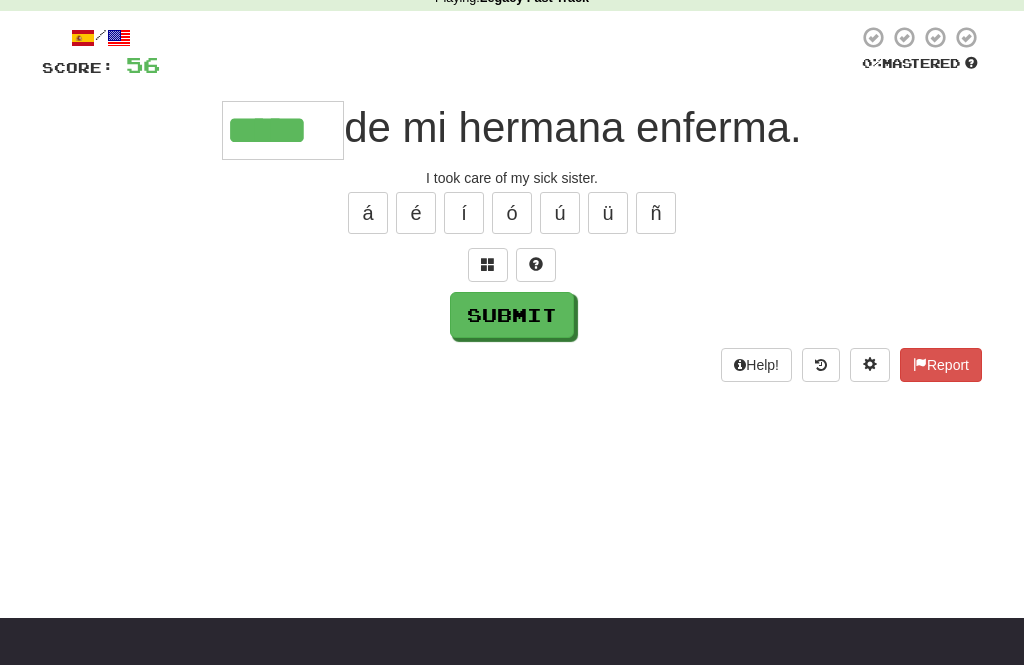 type on "*****" 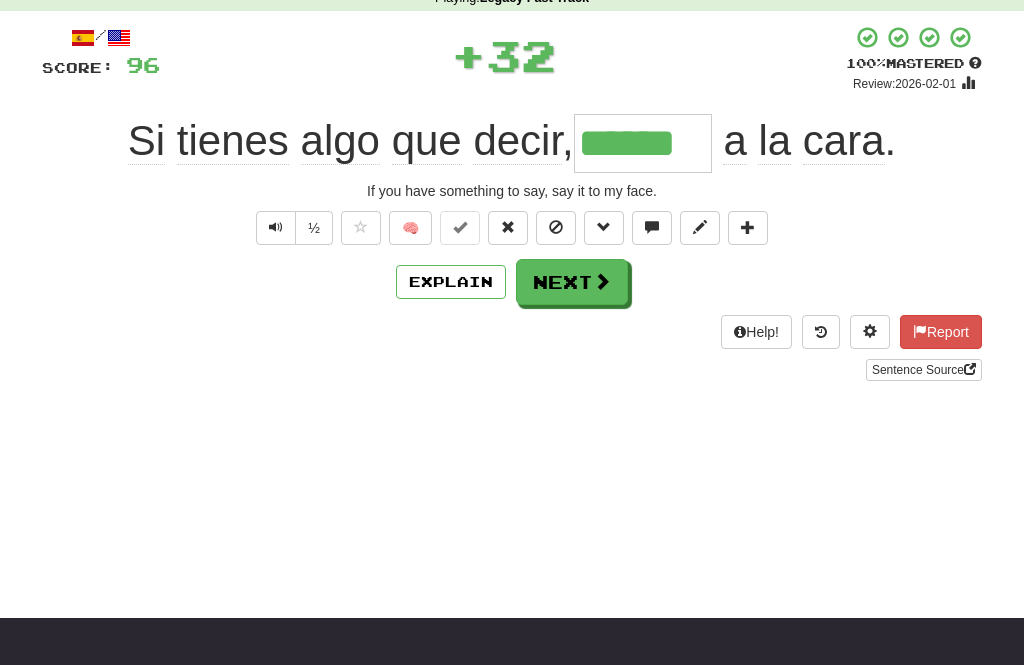 type on "******" 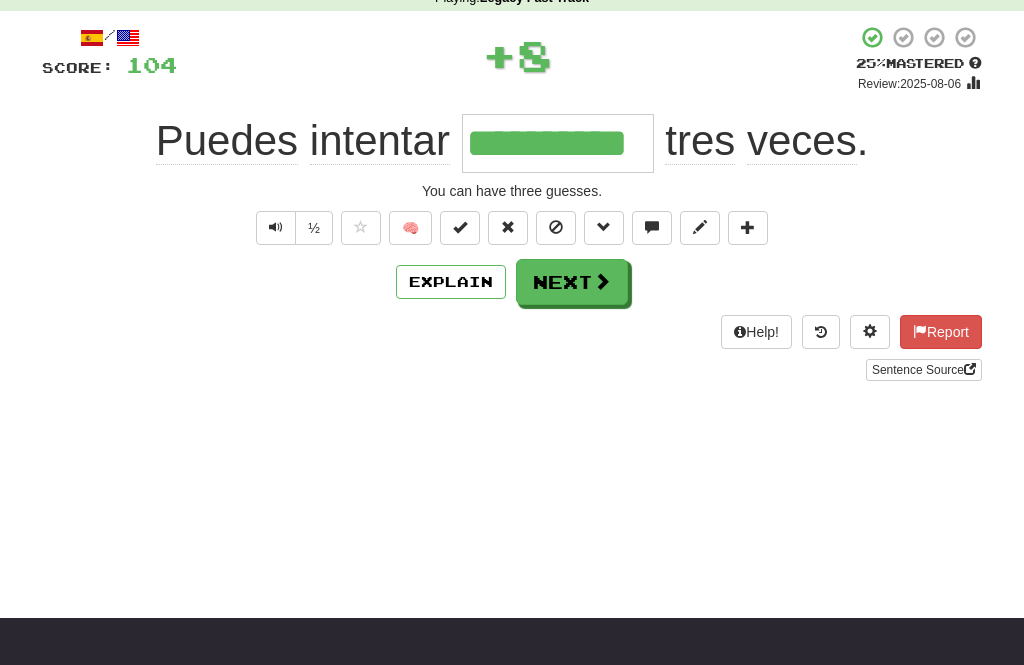 type on "**********" 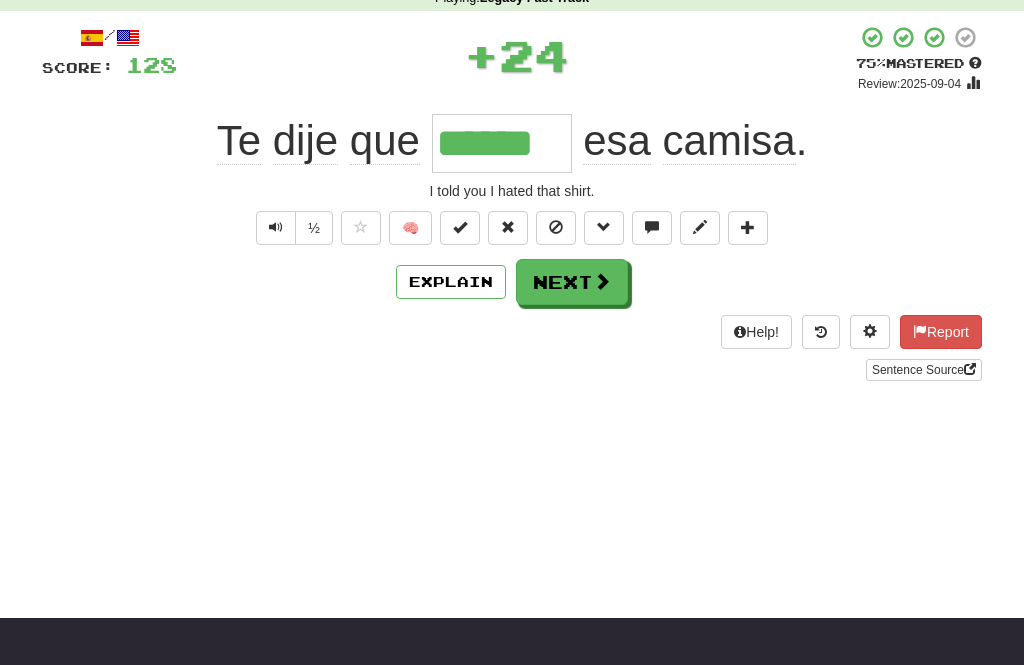 type on "******" 